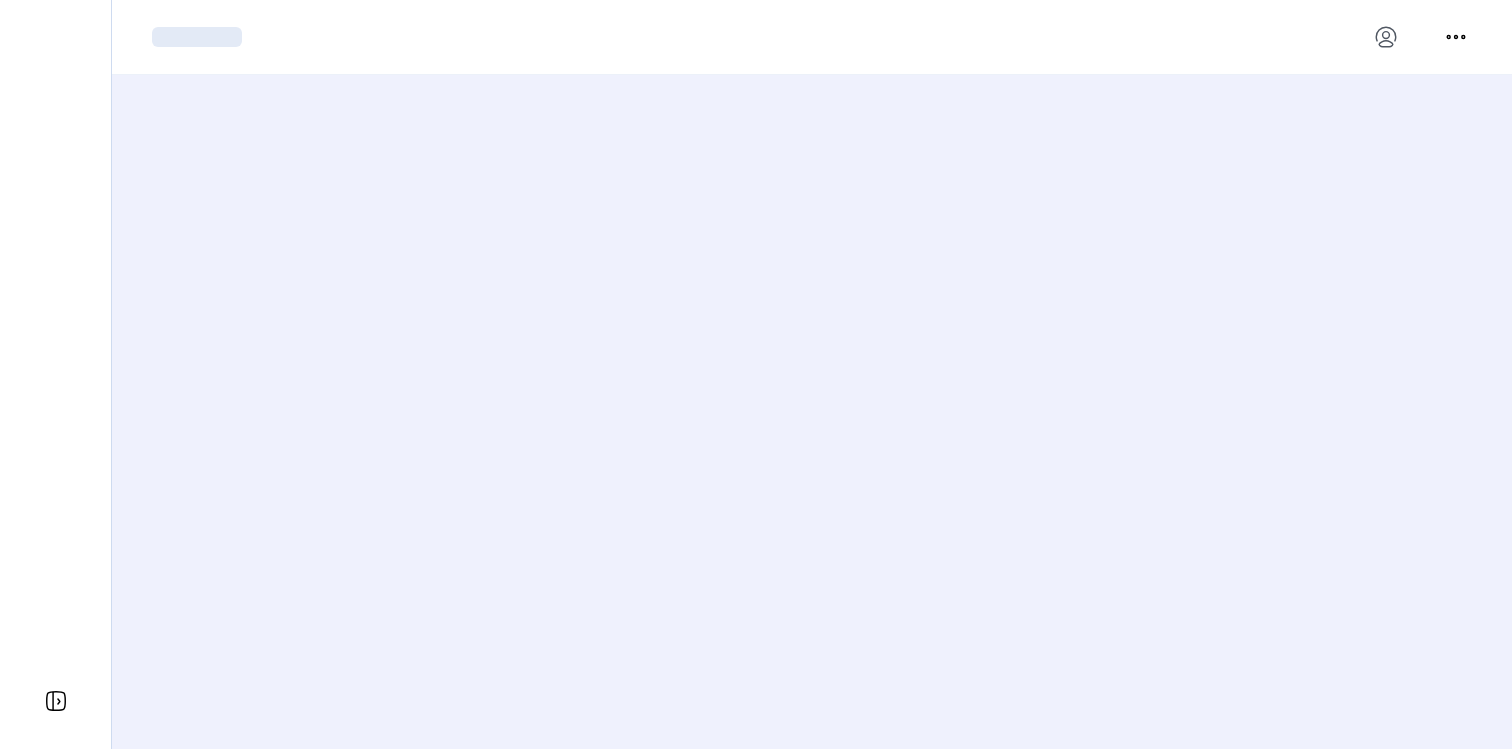 scroll, scrollTop: 0, scrollLeft: 0, axis: both 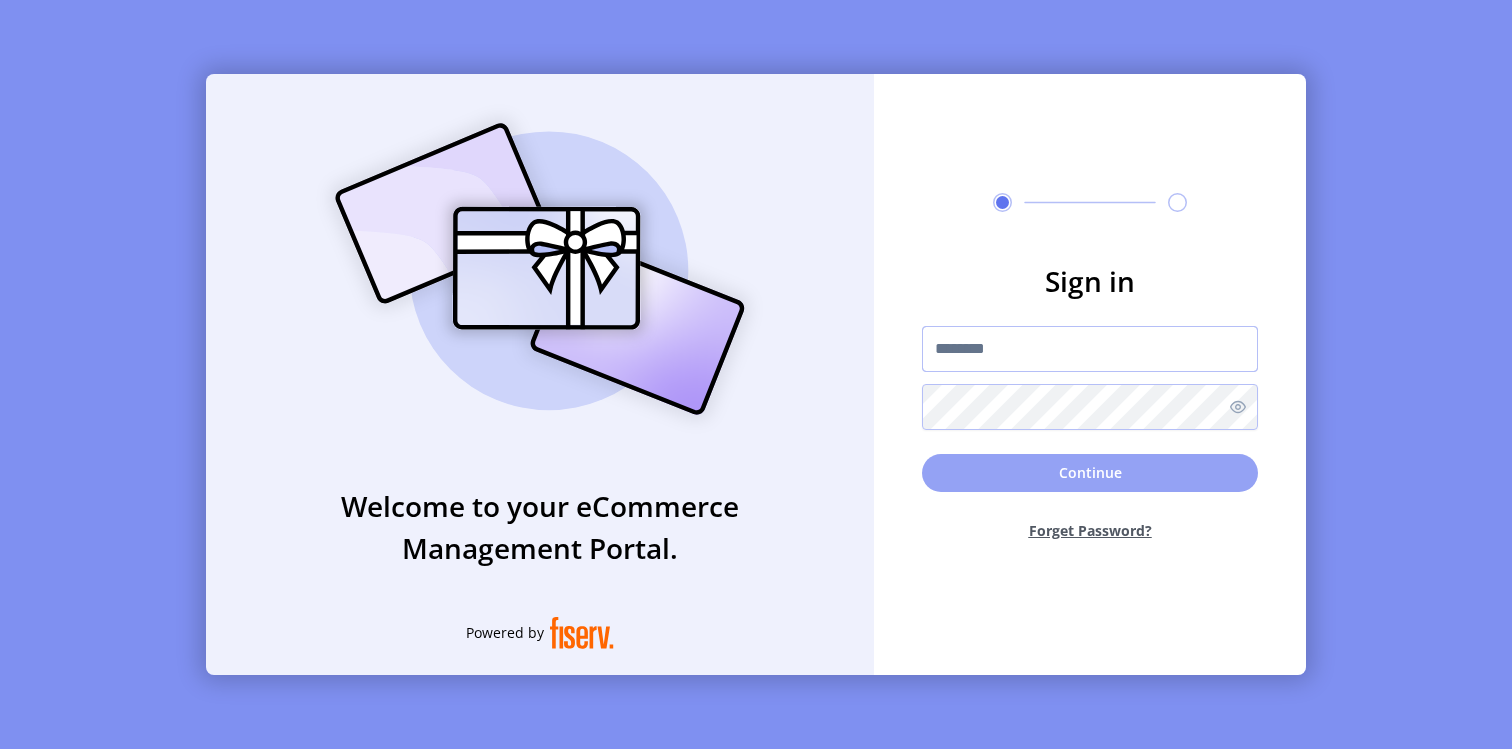 type on "**********" 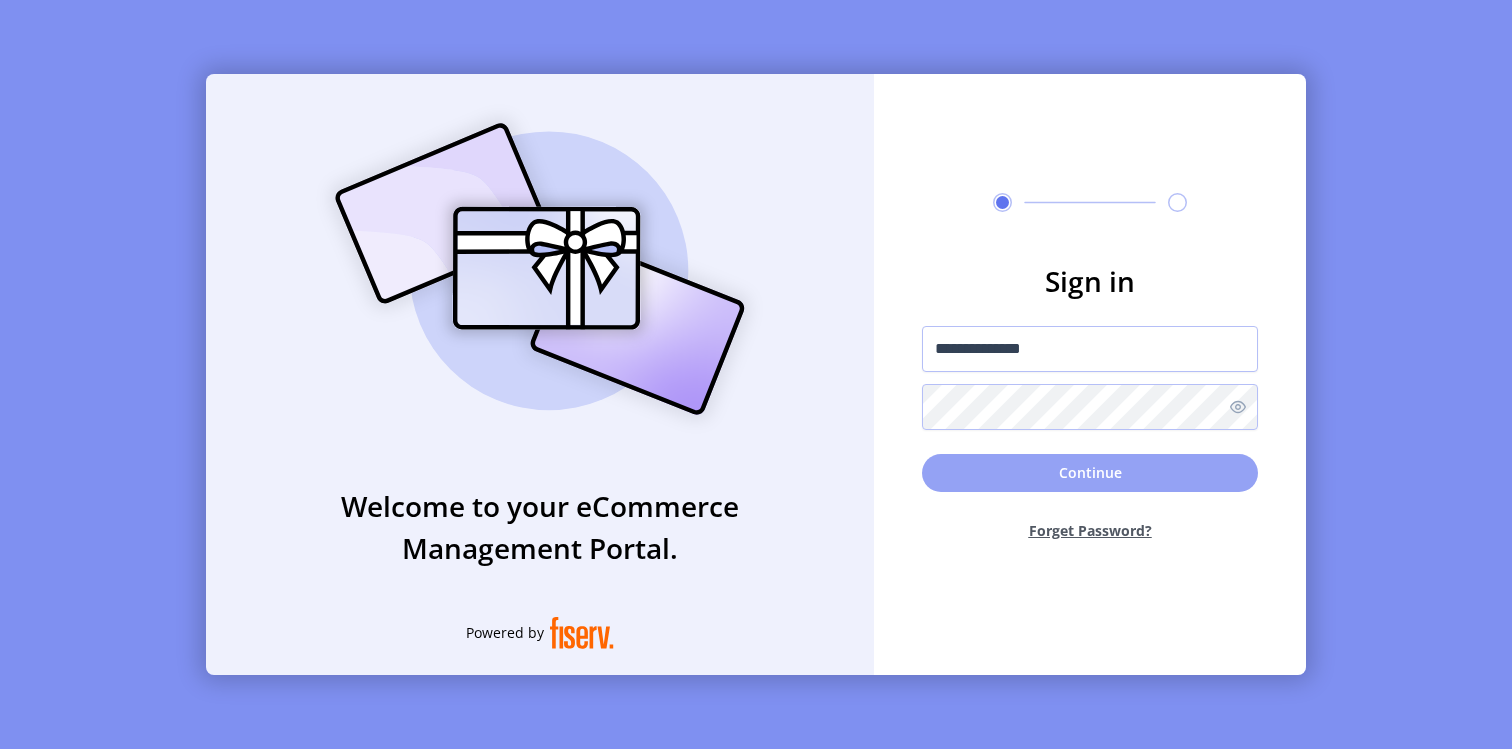 click on "Continue" 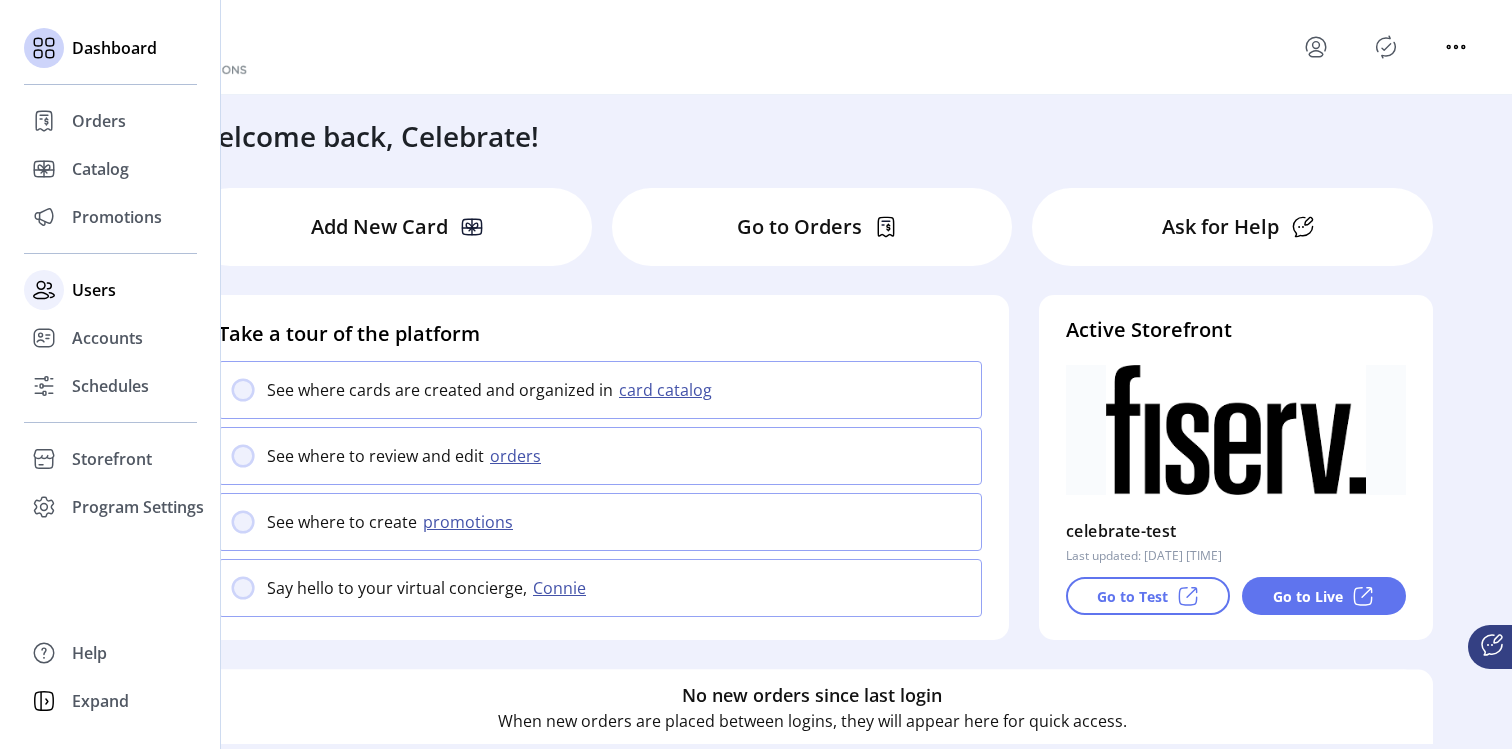 click on "Users" 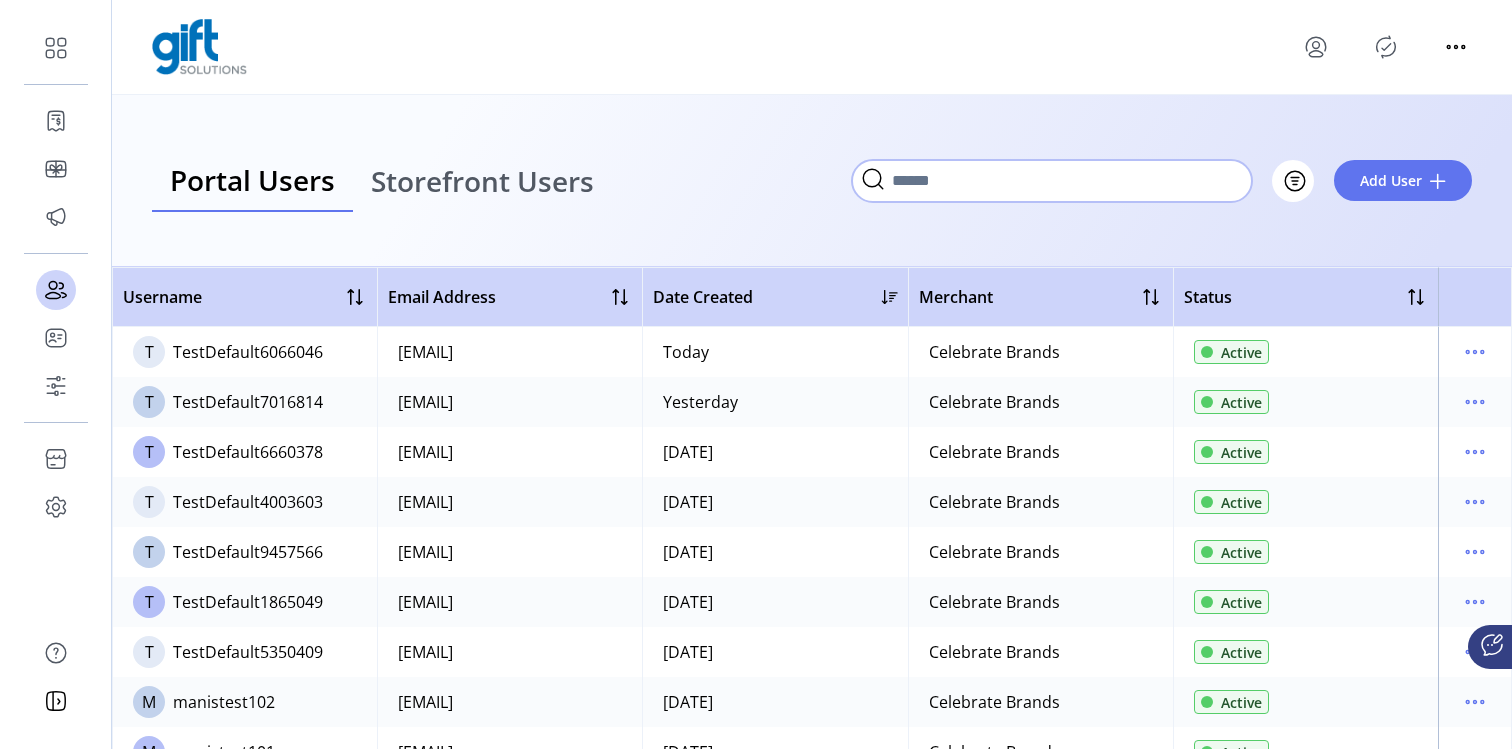 click 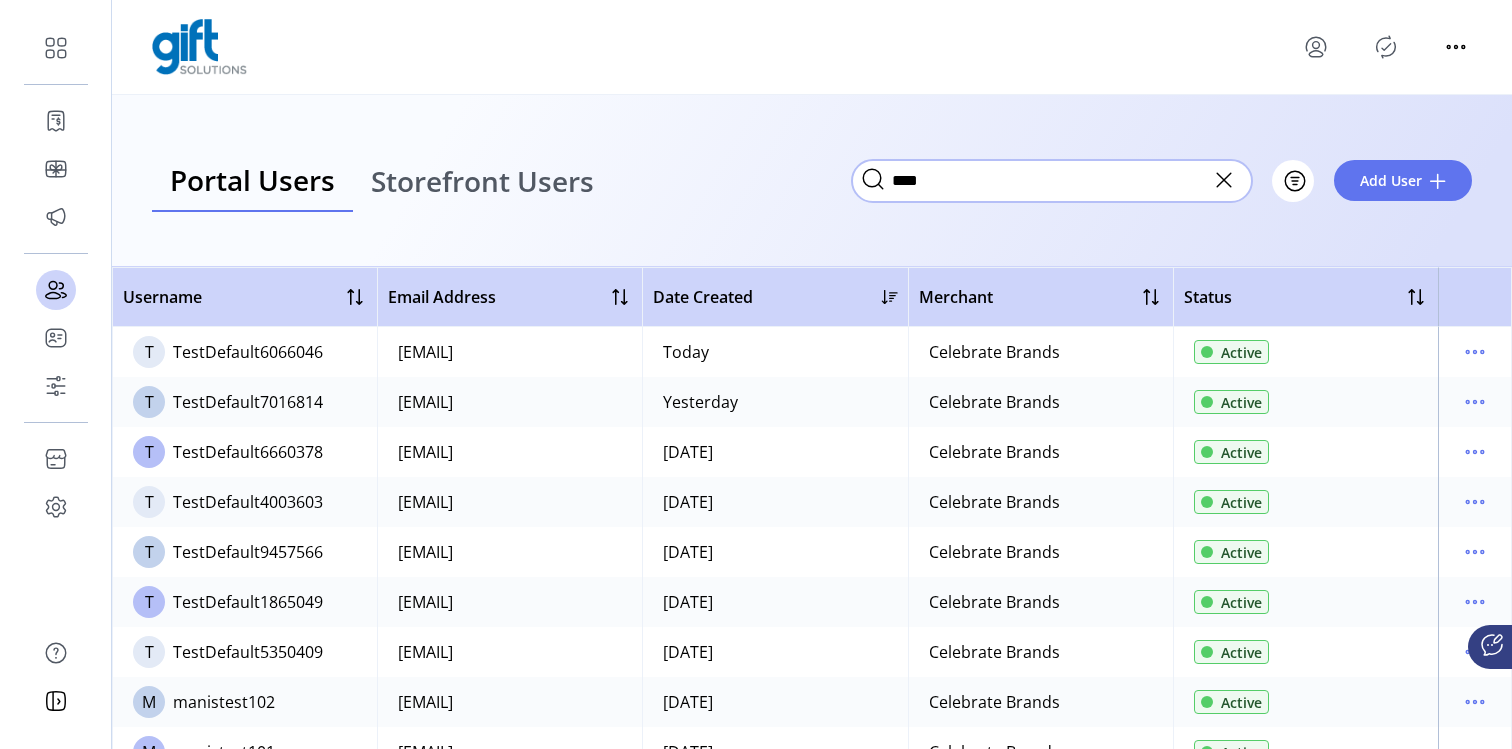 type on "****" 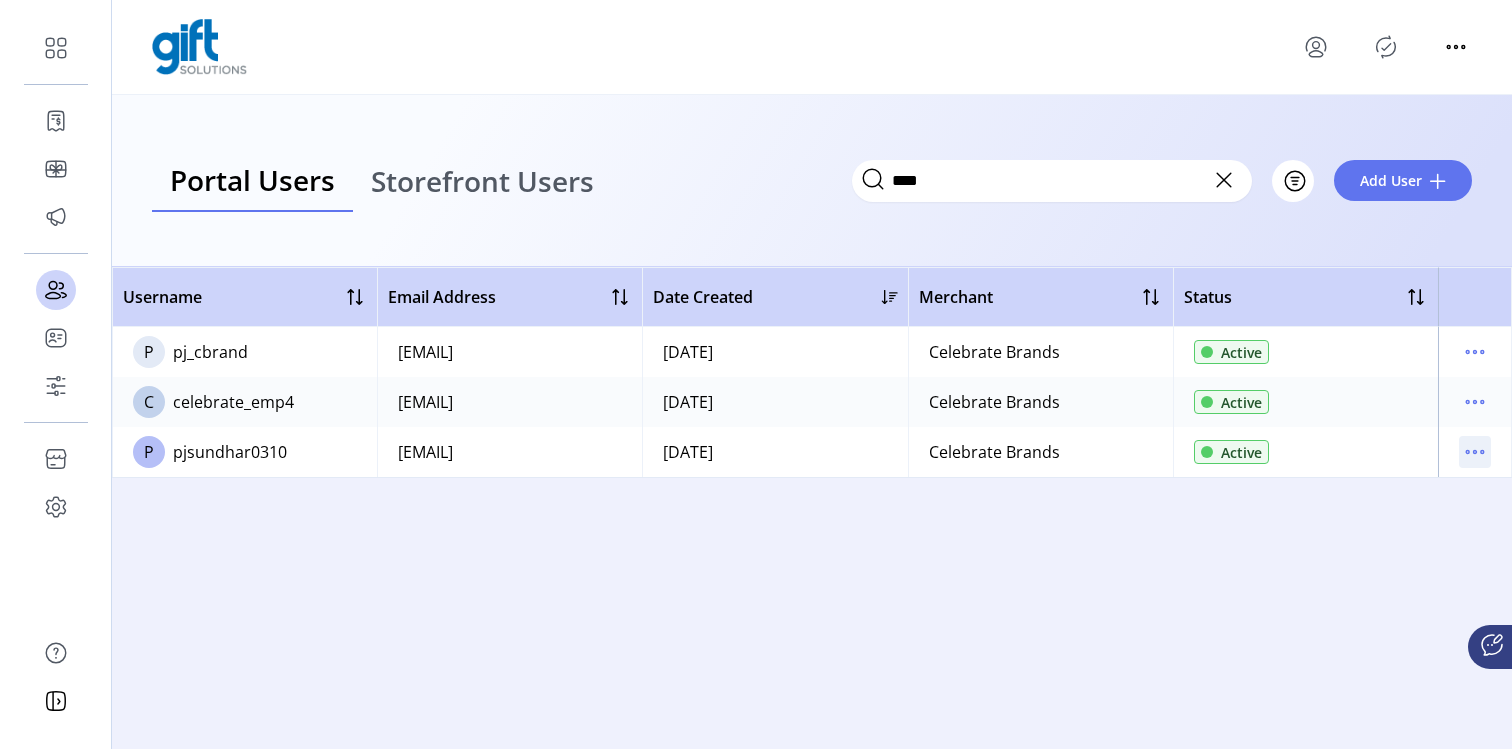 click 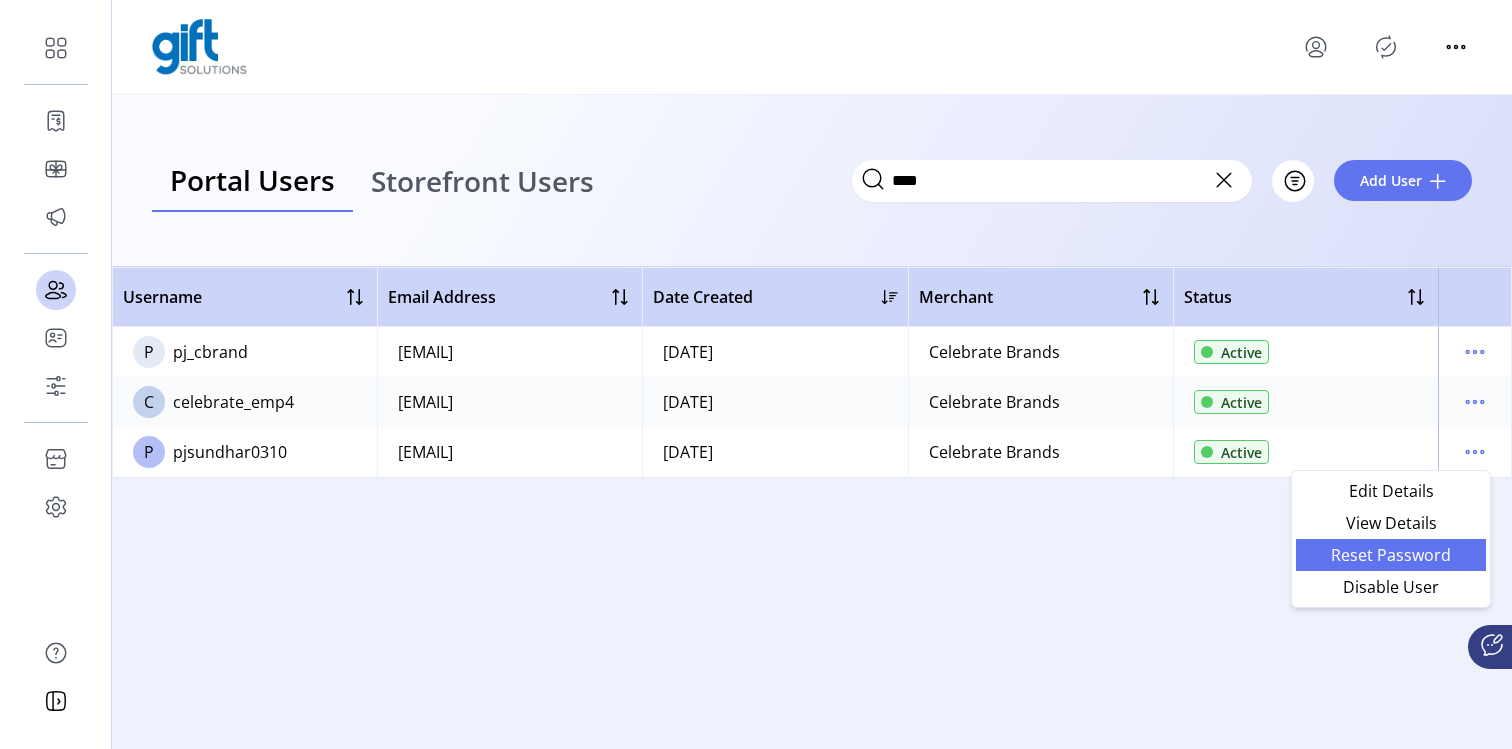 click on "Reset Password" at bounding box center [1391, 555] 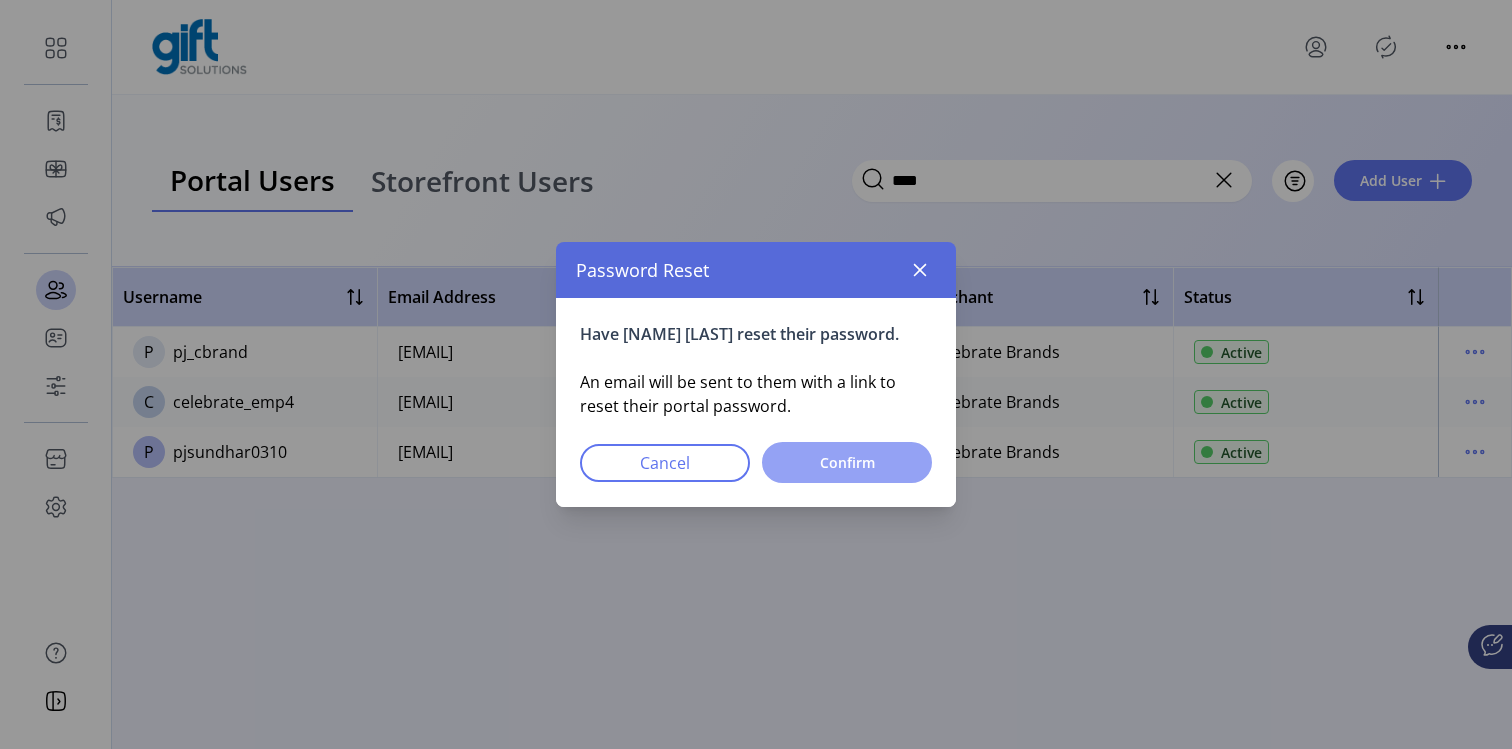 click on "Confirm" 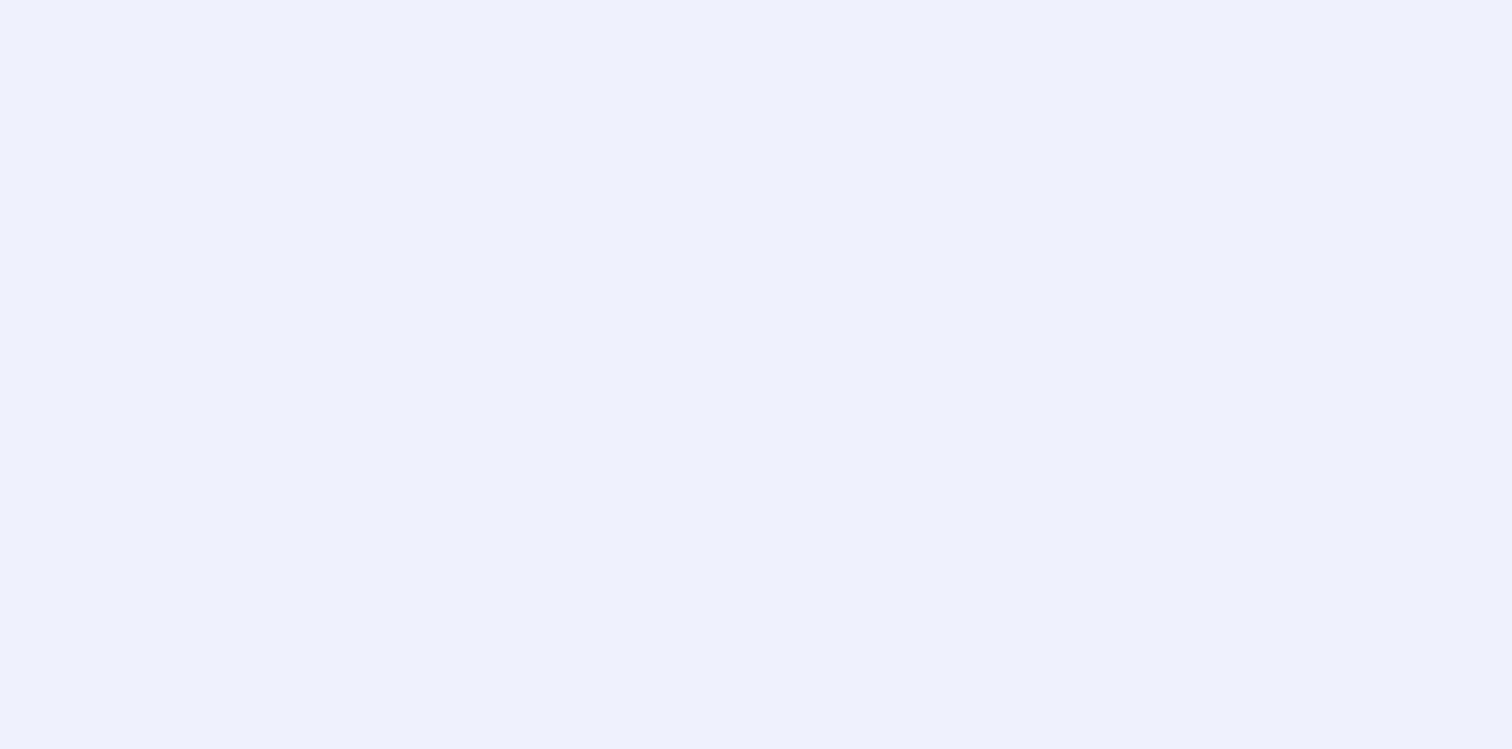 scroll, scrollTop: 0, scrollLeft: 0, axis: both 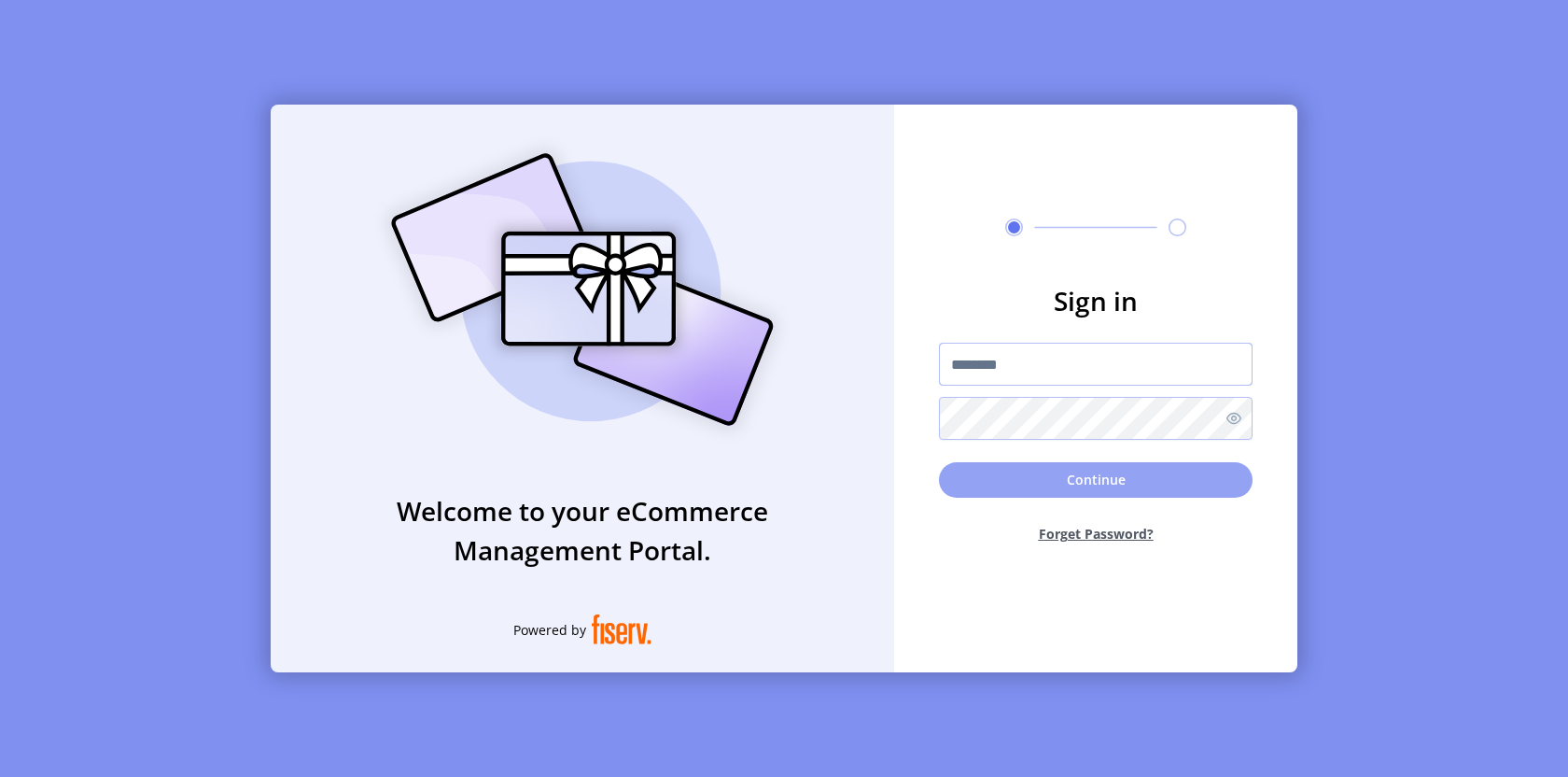 type on "**********" 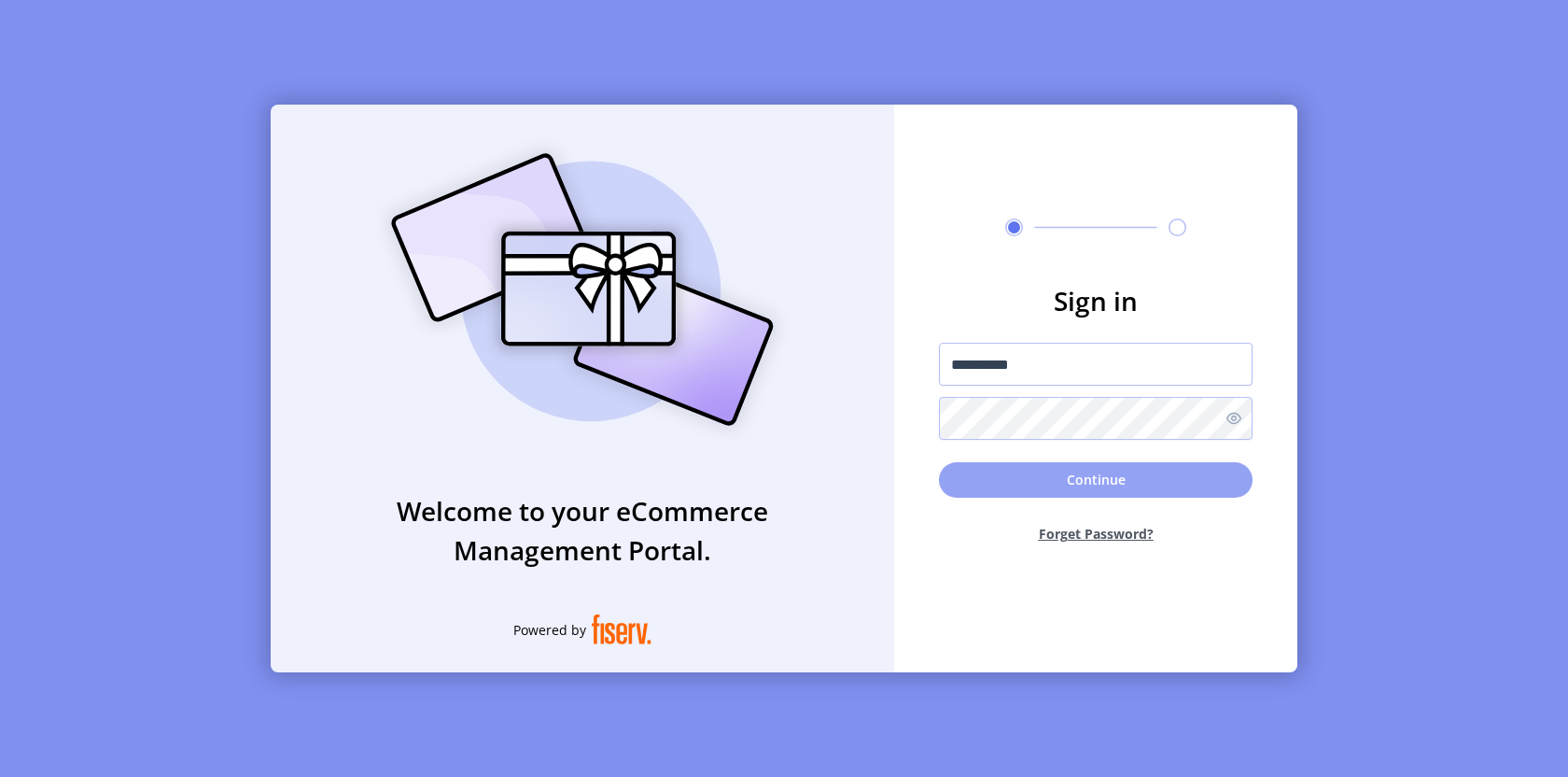 click on "Continue" 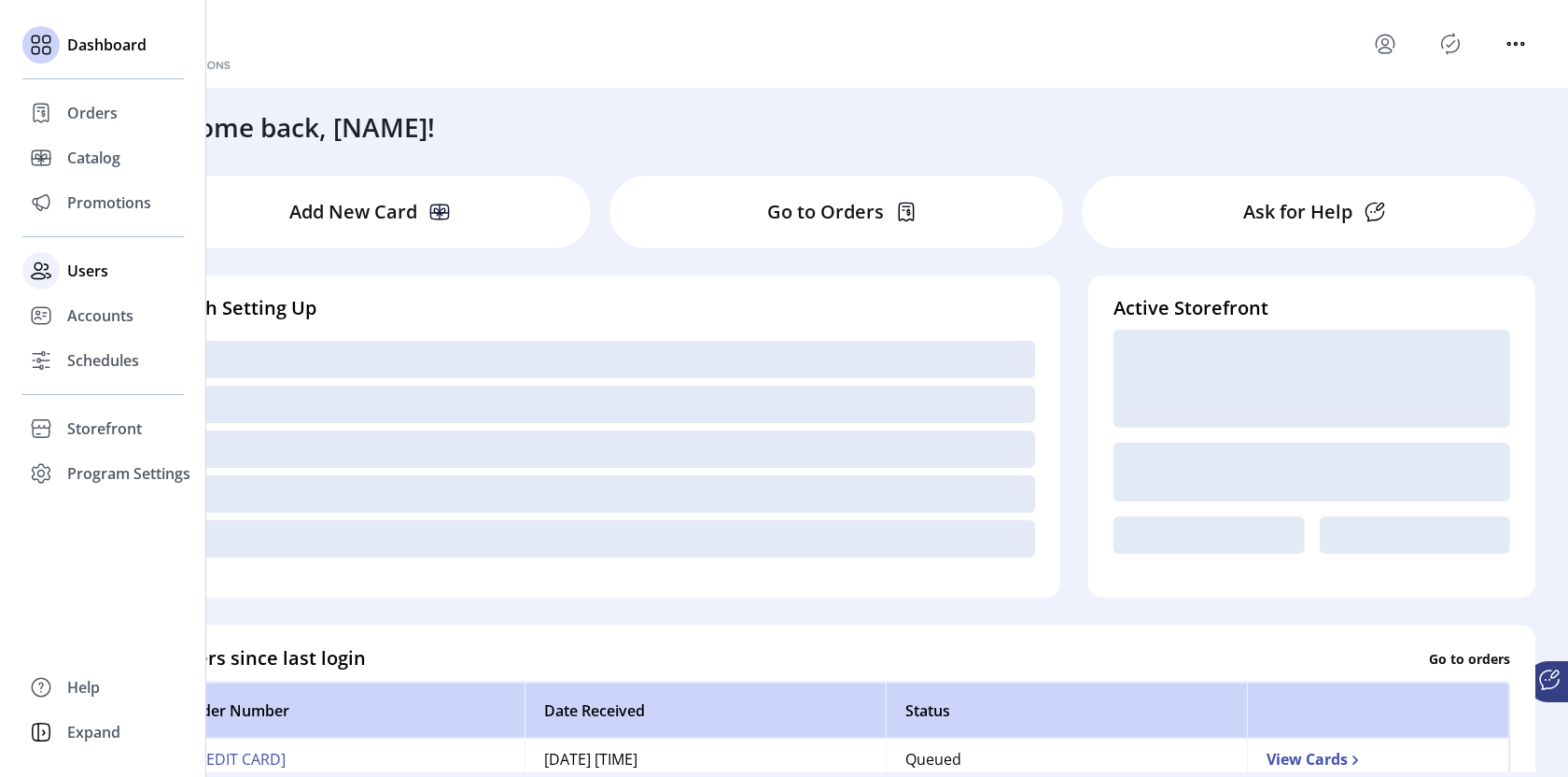click on "Users" 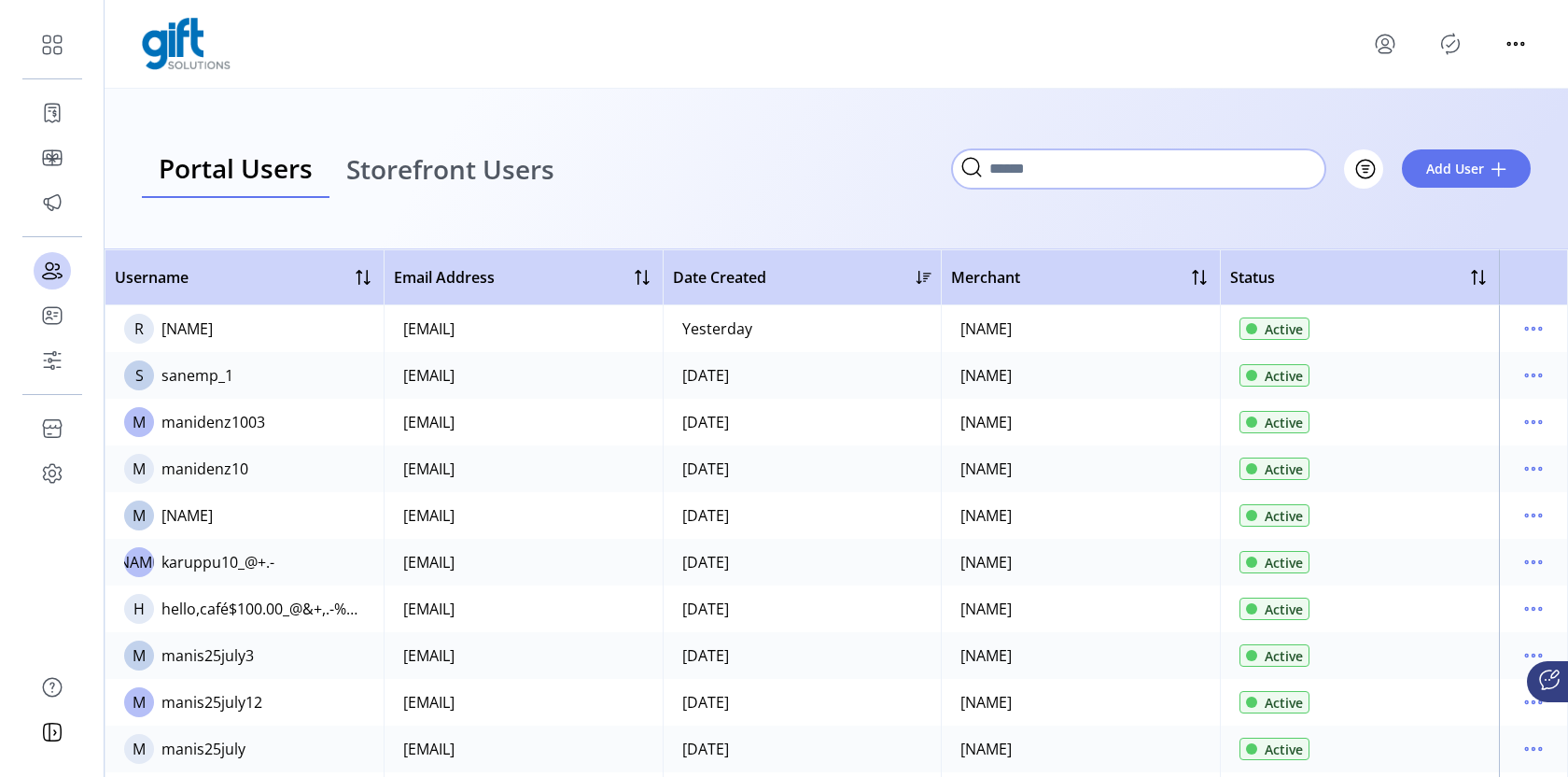 click 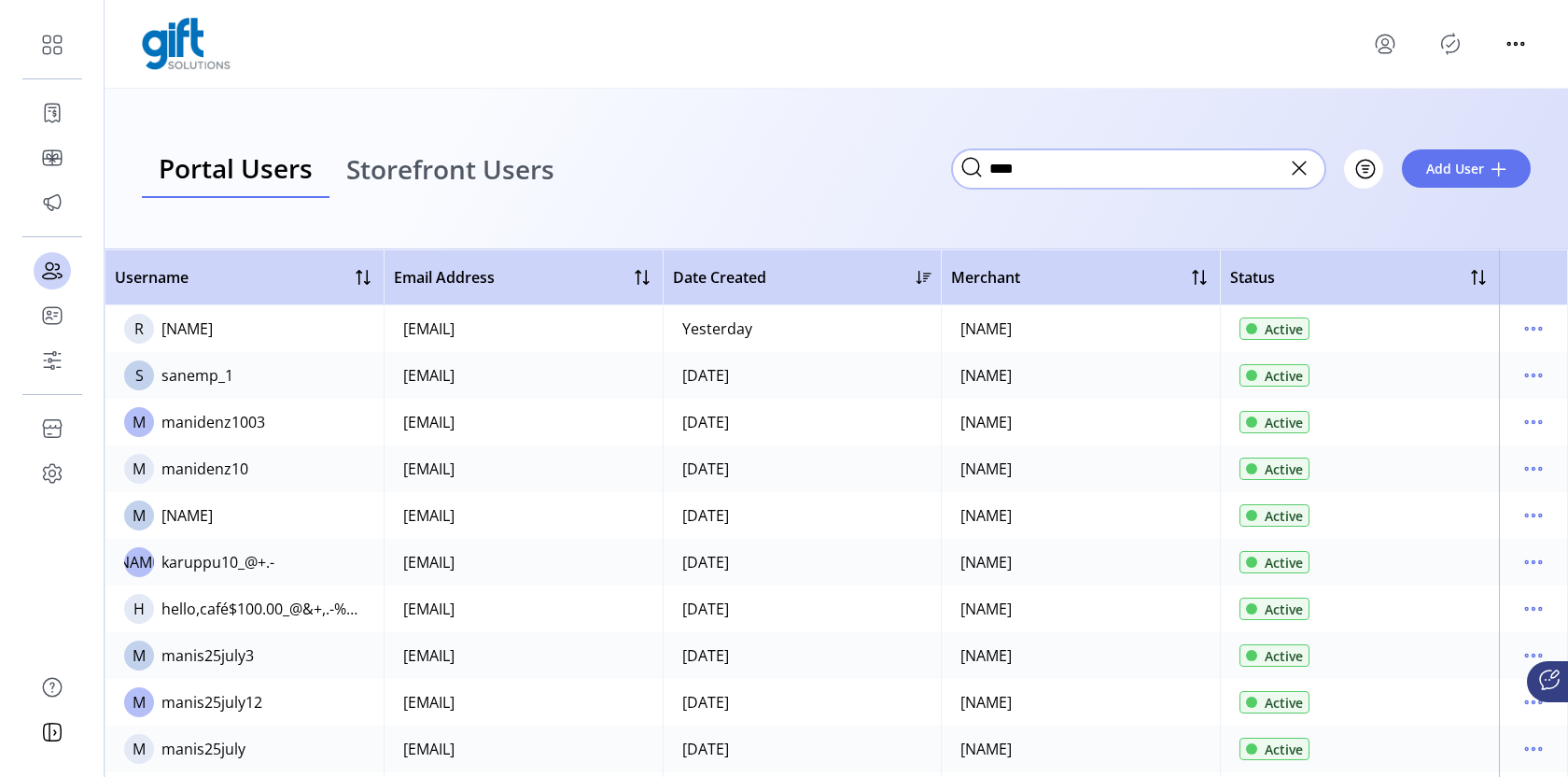 type on "****" 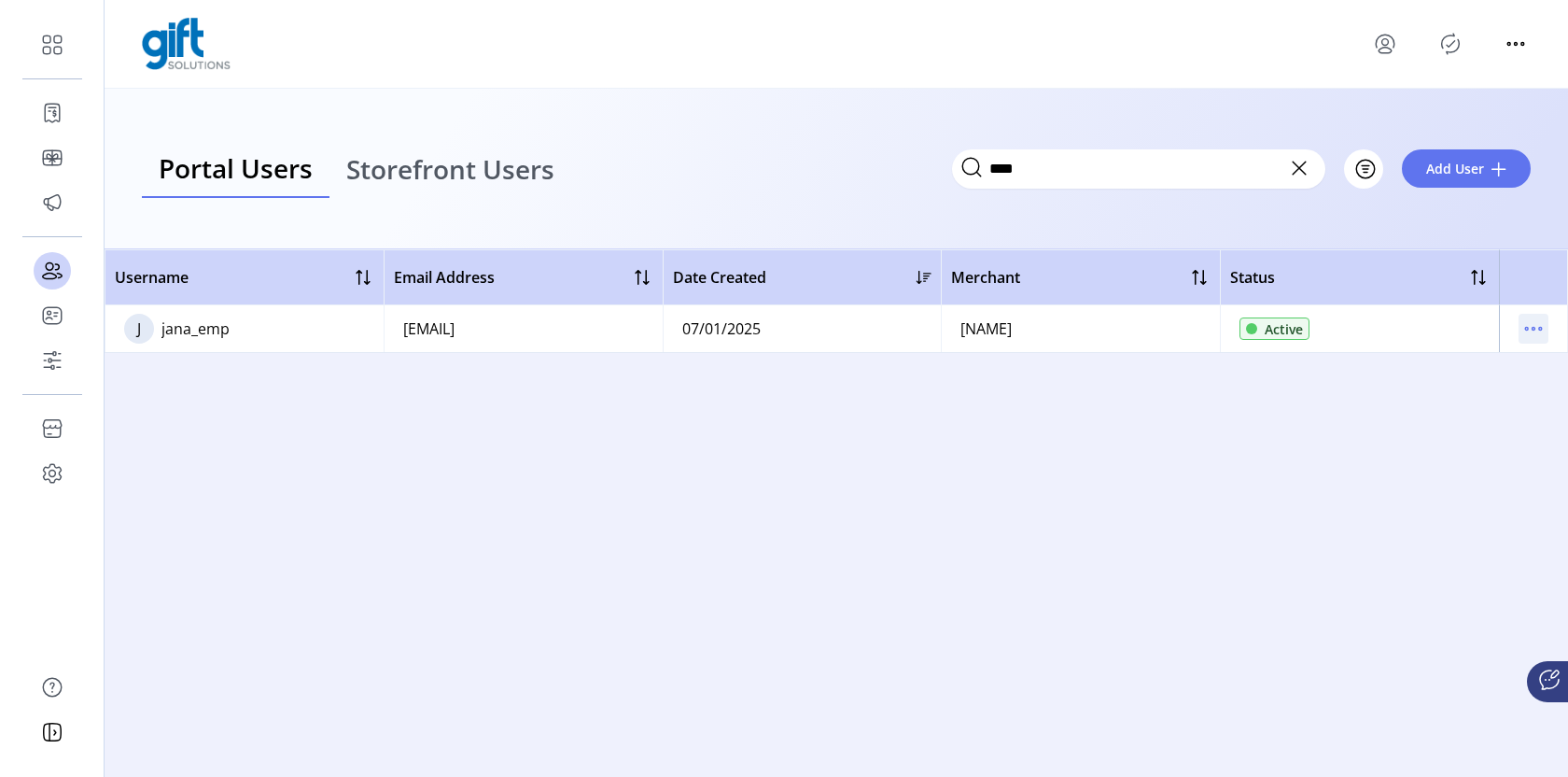 click 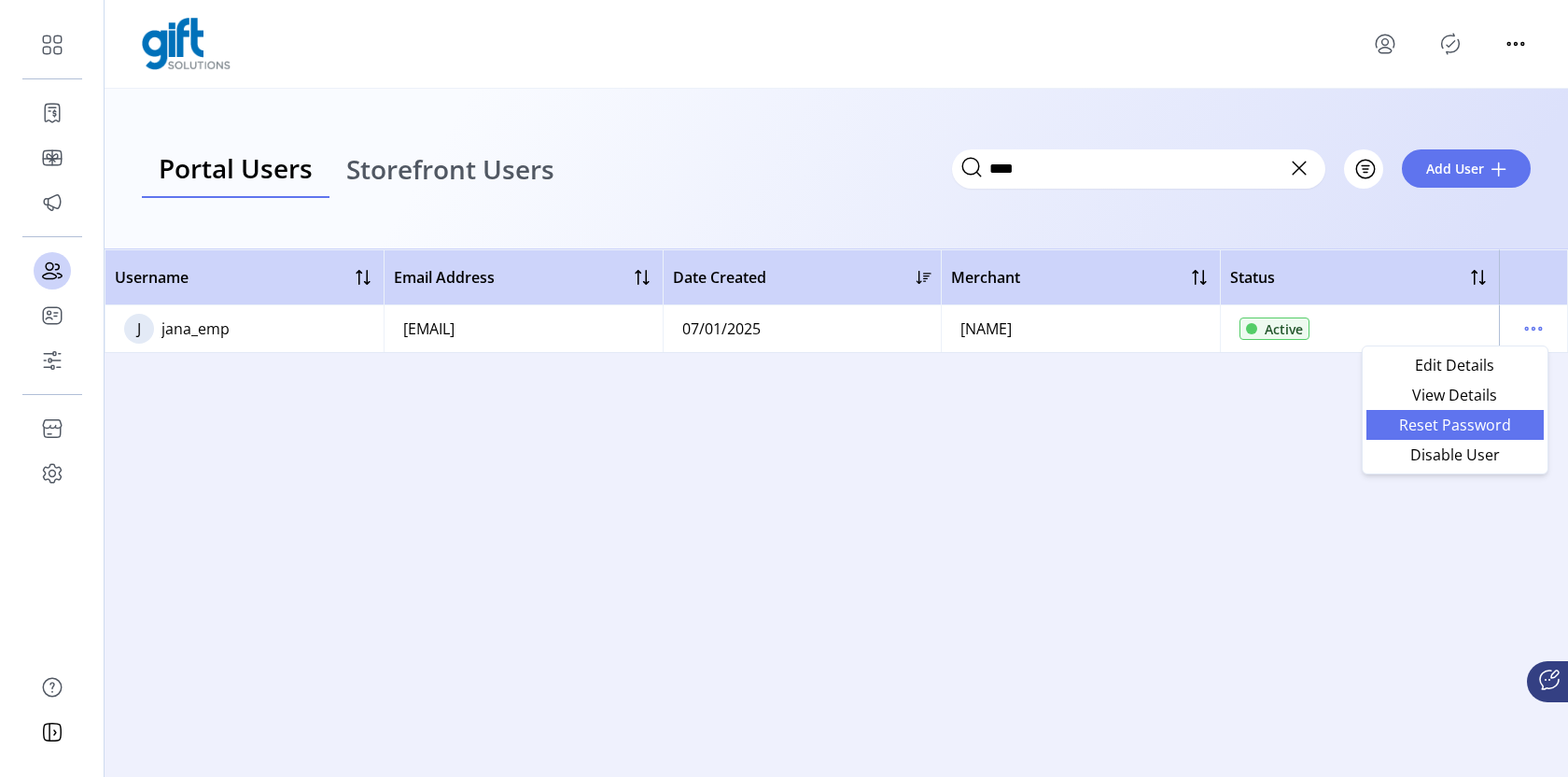 click on "Reset Password" at bounding box center (1455, 425) 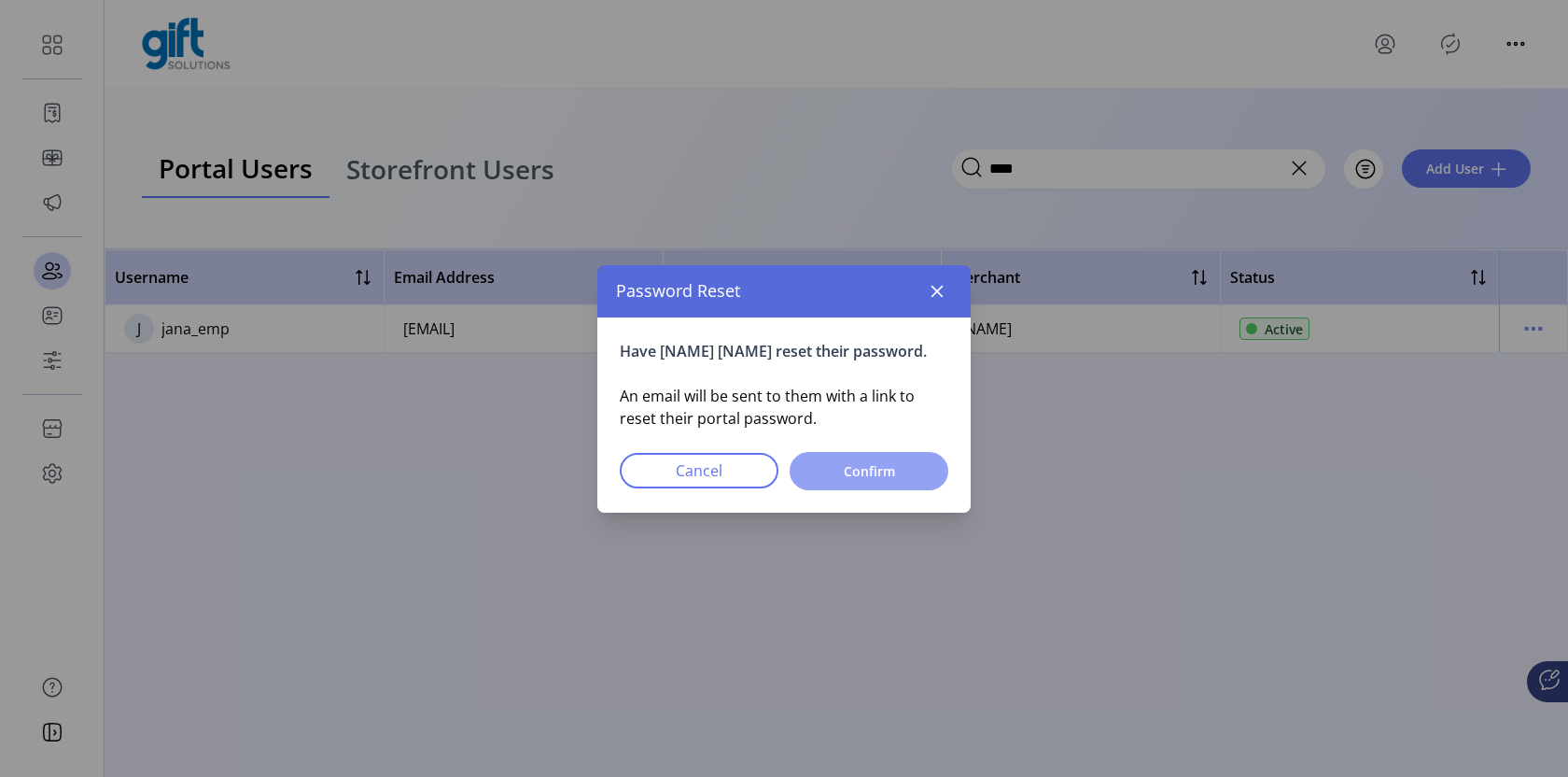 click on "Confirm" 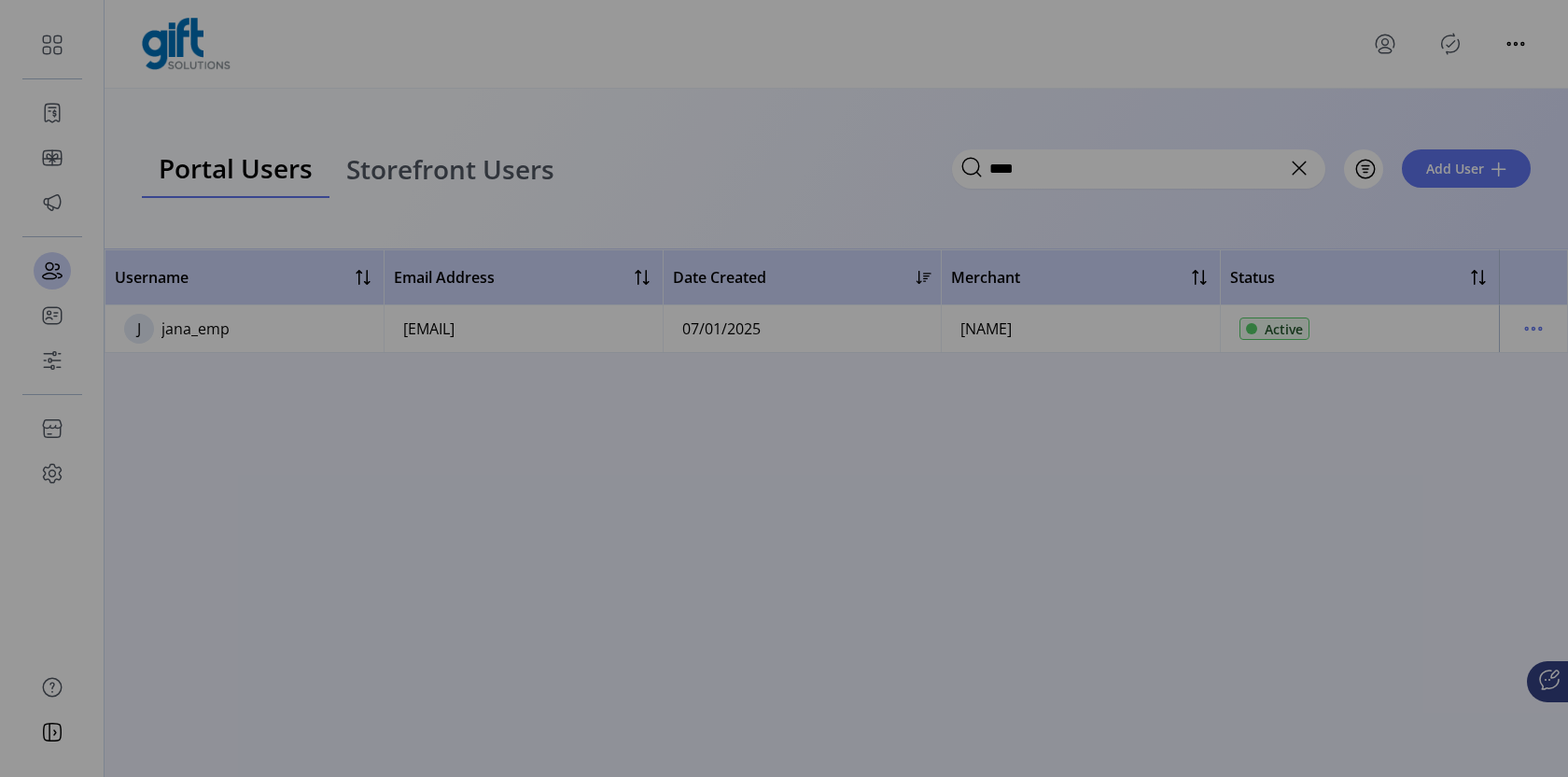 type 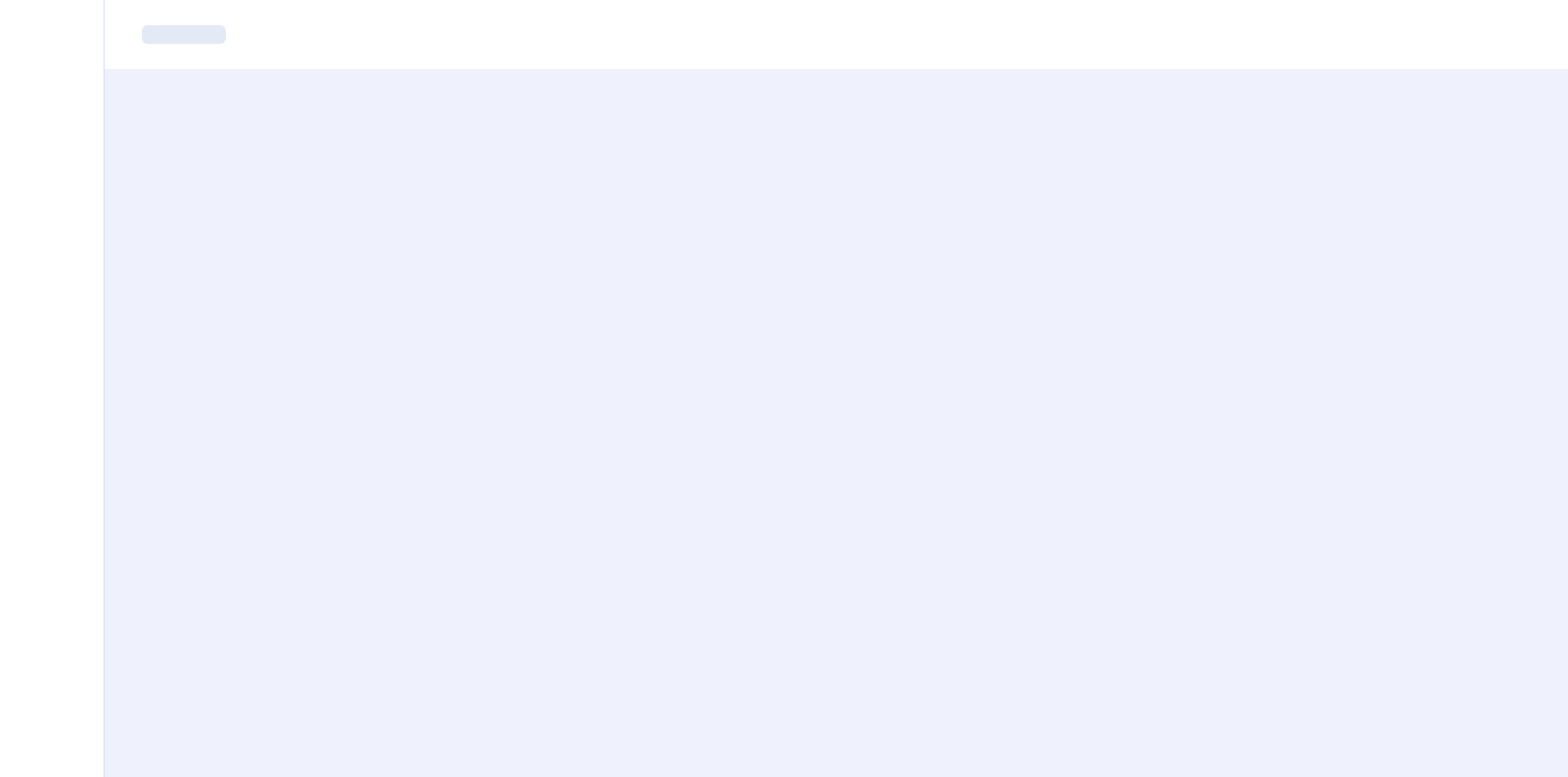 scroll, scrollTop: 0, scrollLeft: 0, axis: both 